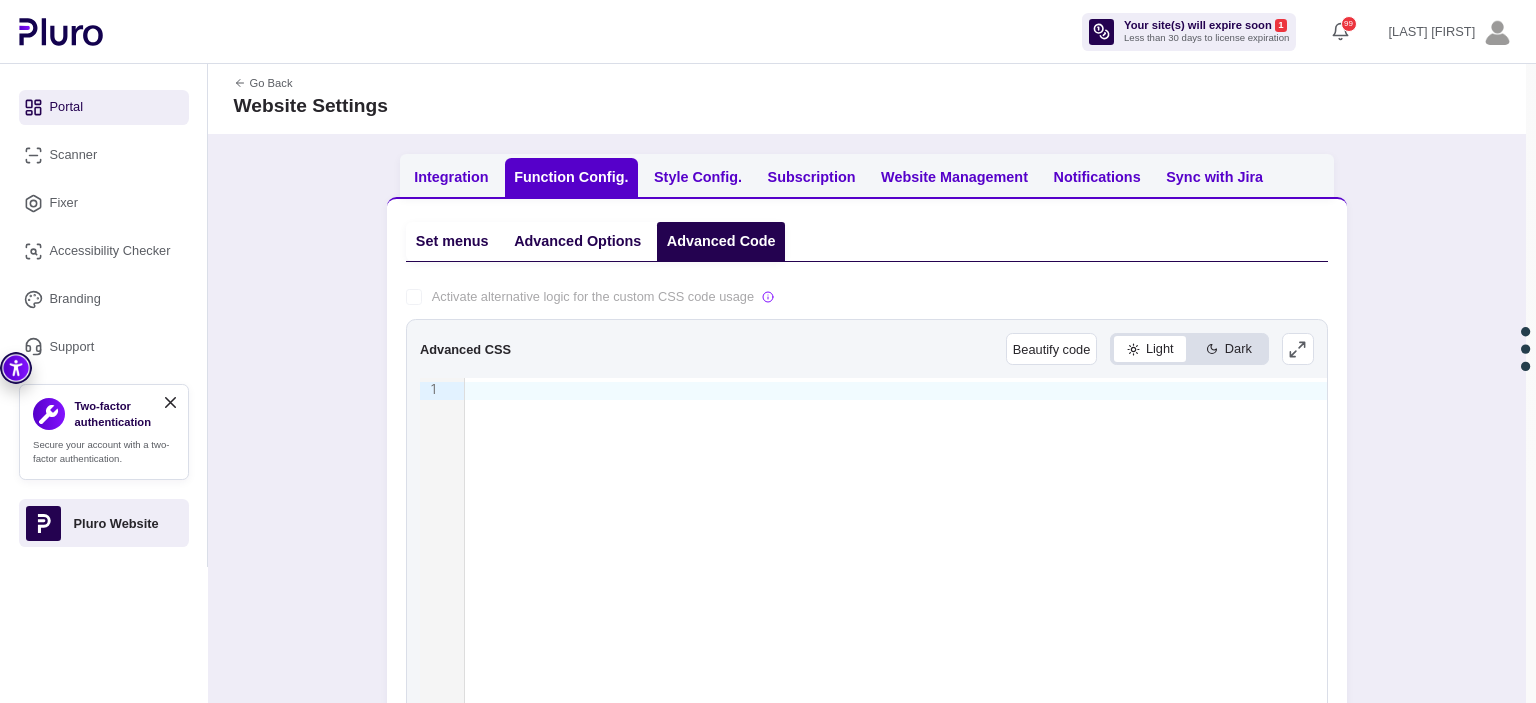 scroll, scrollTop: 0, scrollLeft: 0, axis: both 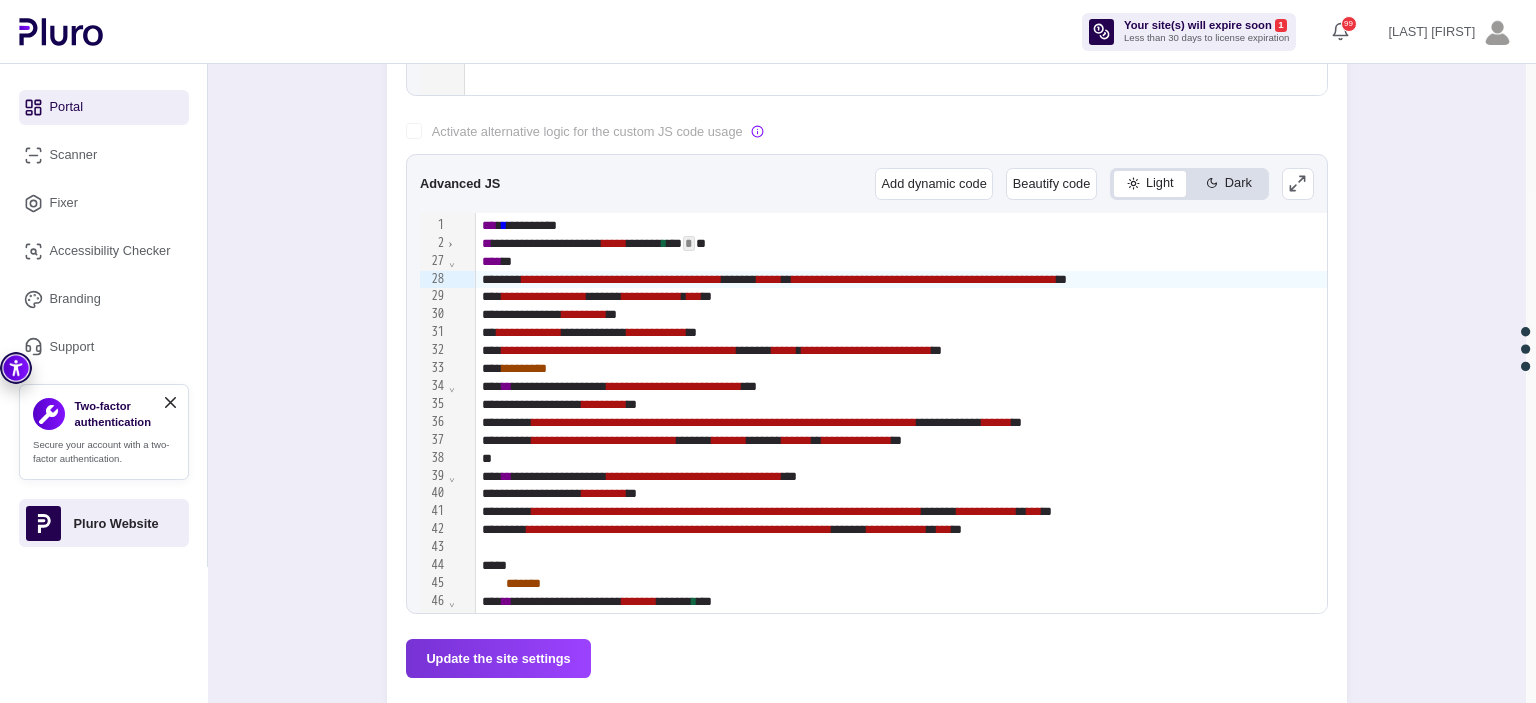 click on "**********" at bounding box center (622, 279) 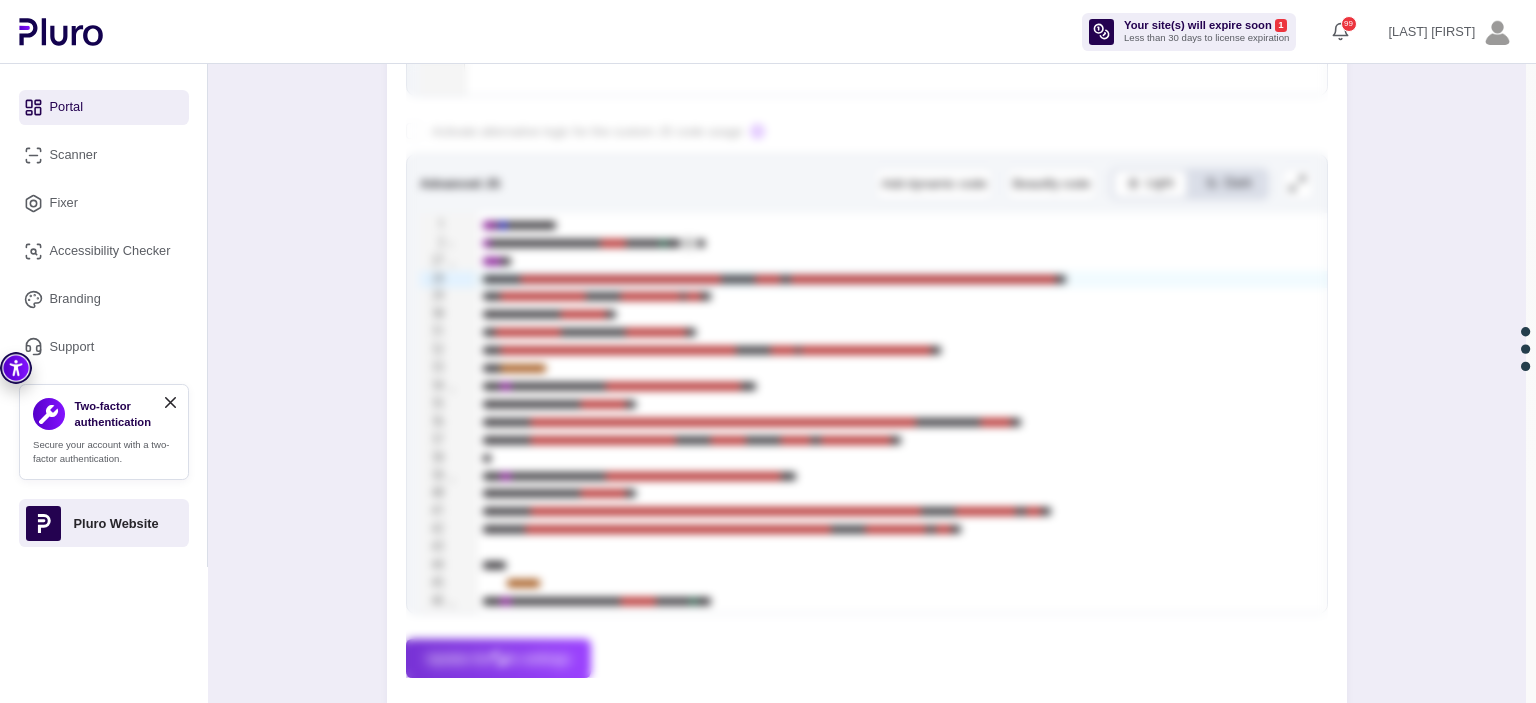 click at bounding box center (867, 129) 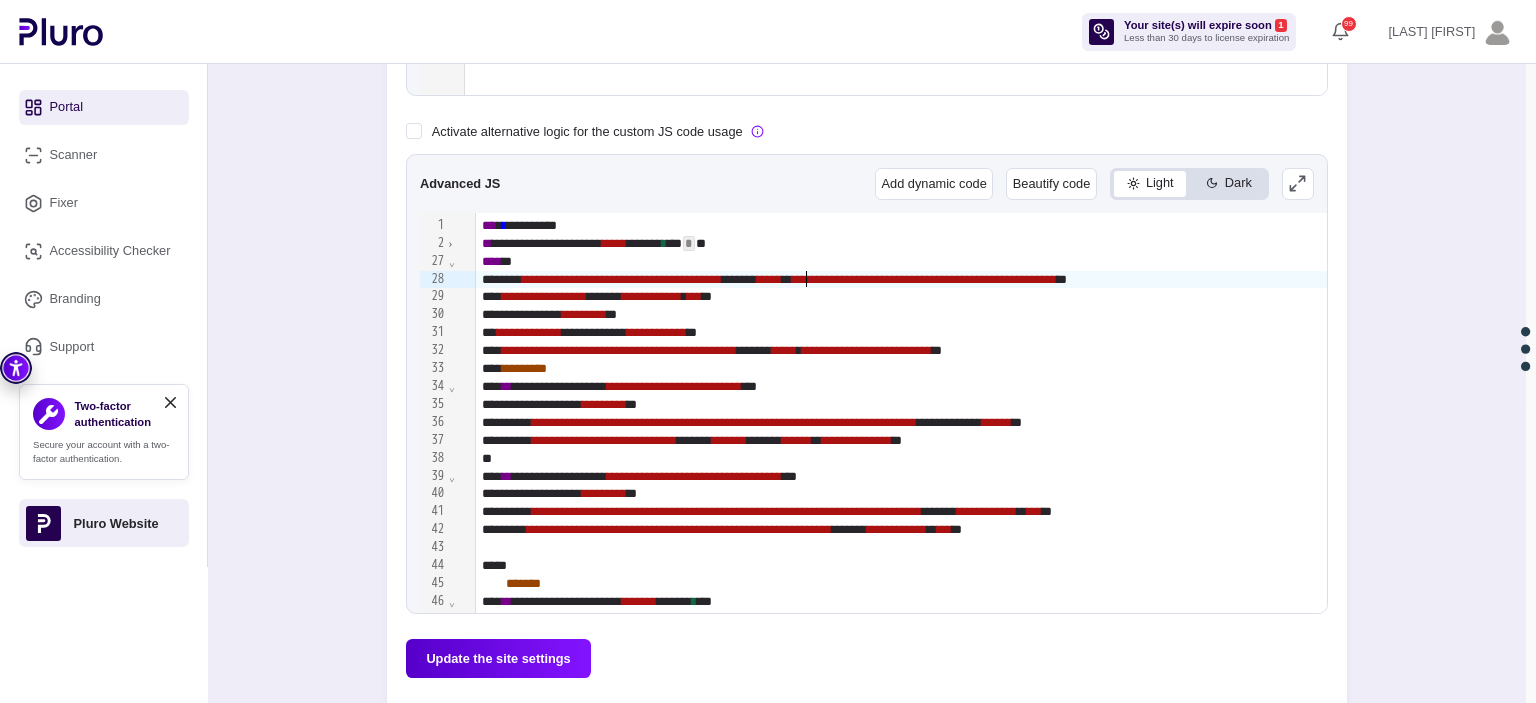 click on "**********" at bounding box center [622, 279] 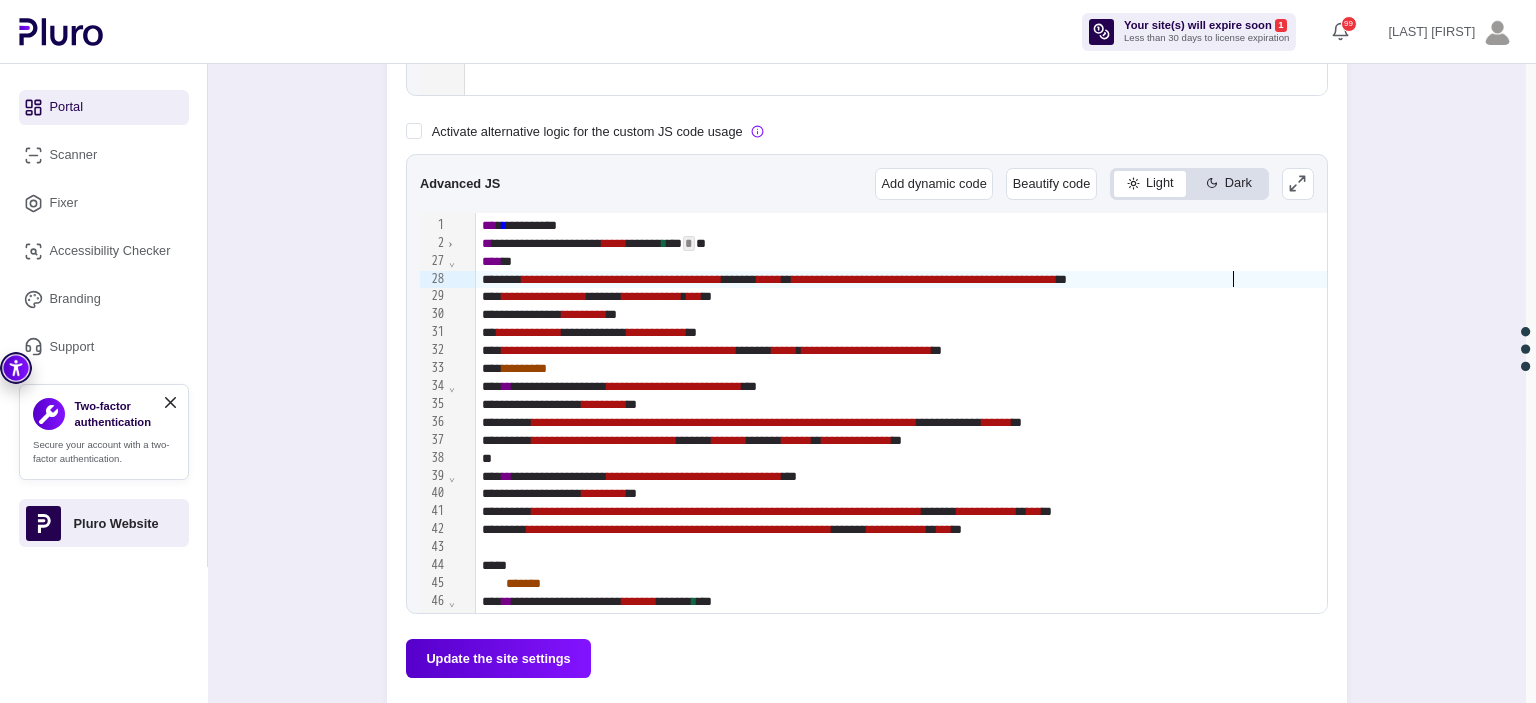 click on "**********" at bounding box center (1941, 280) 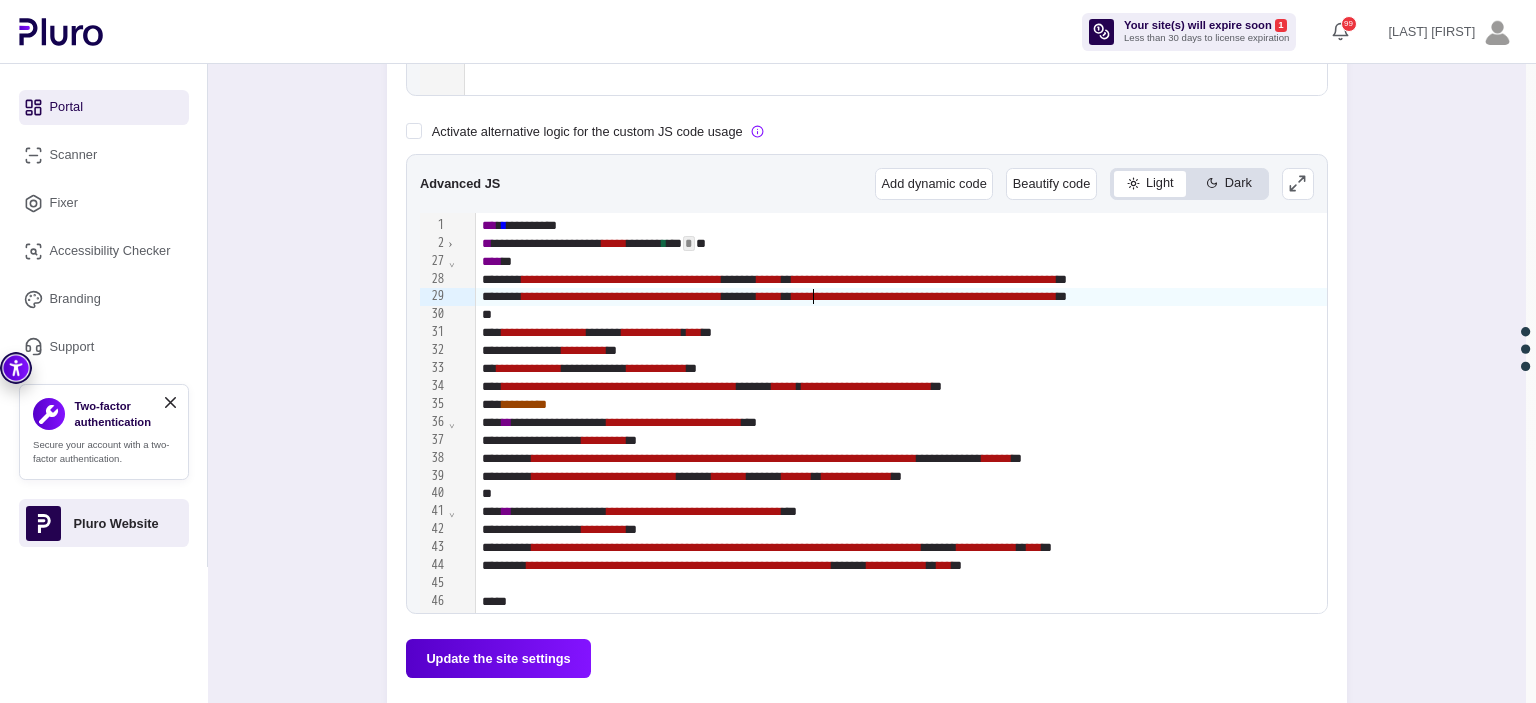 click on "**********" at bounding box center (622, 296) 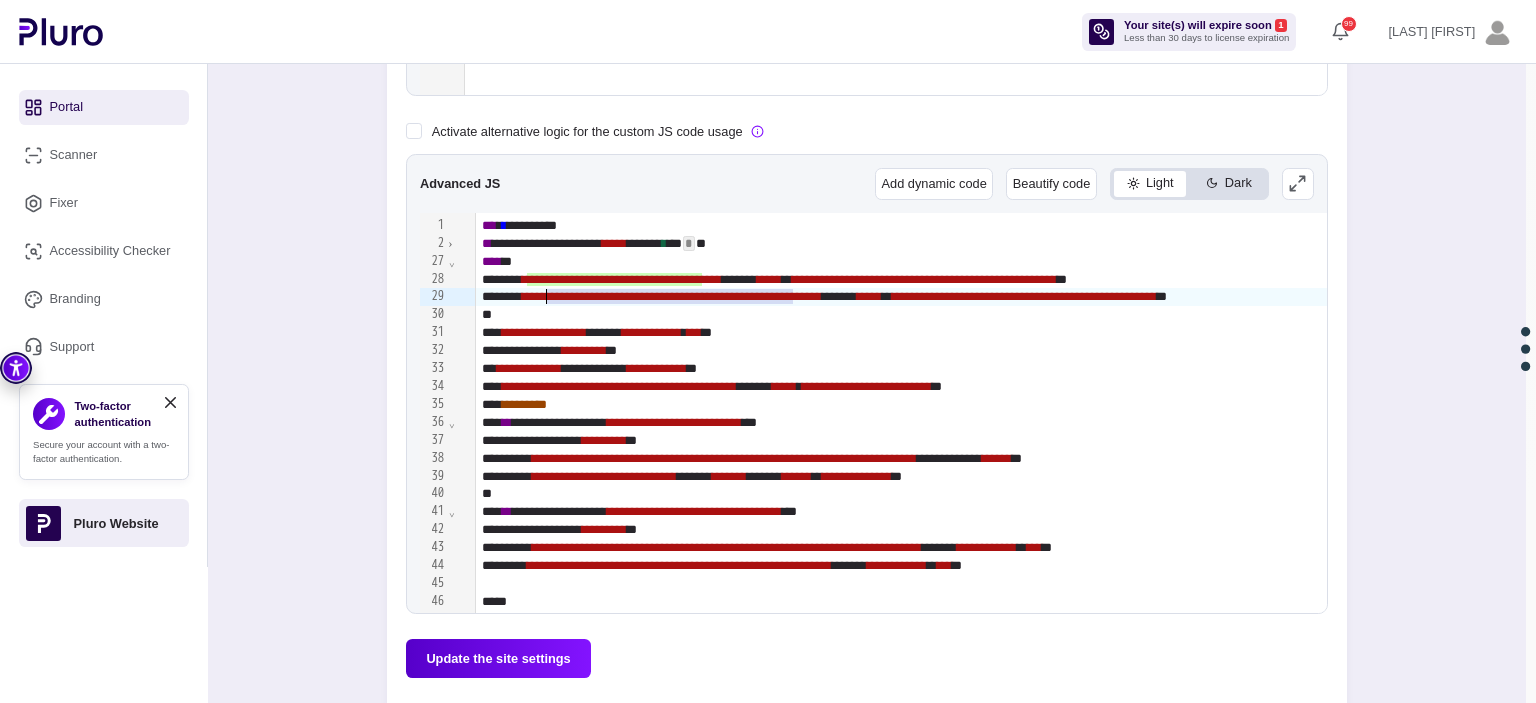 drag, startPoint x: 790, startPoint y: 291, endPoint x: 548, endPoint y: 299, distance: 242.1322 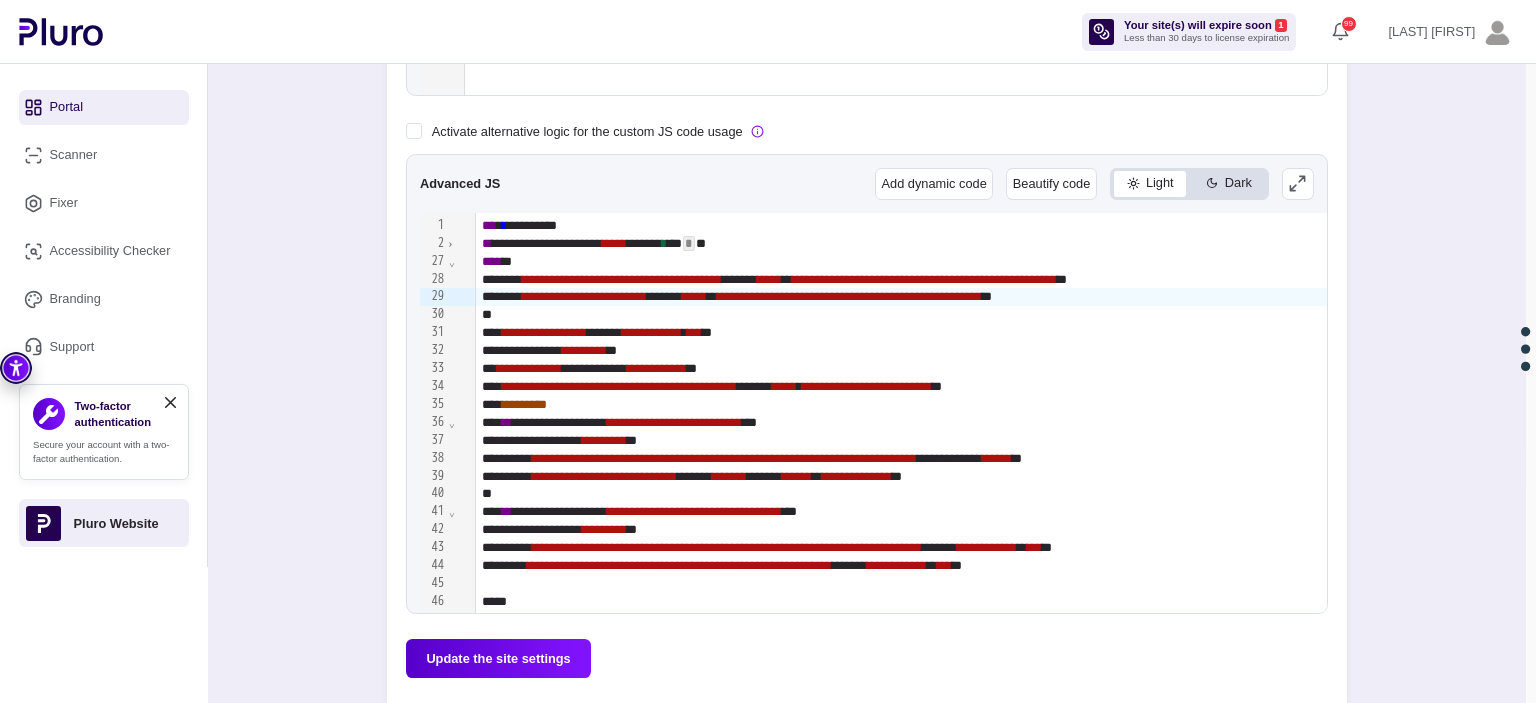 click at bounding box center [867, 129] 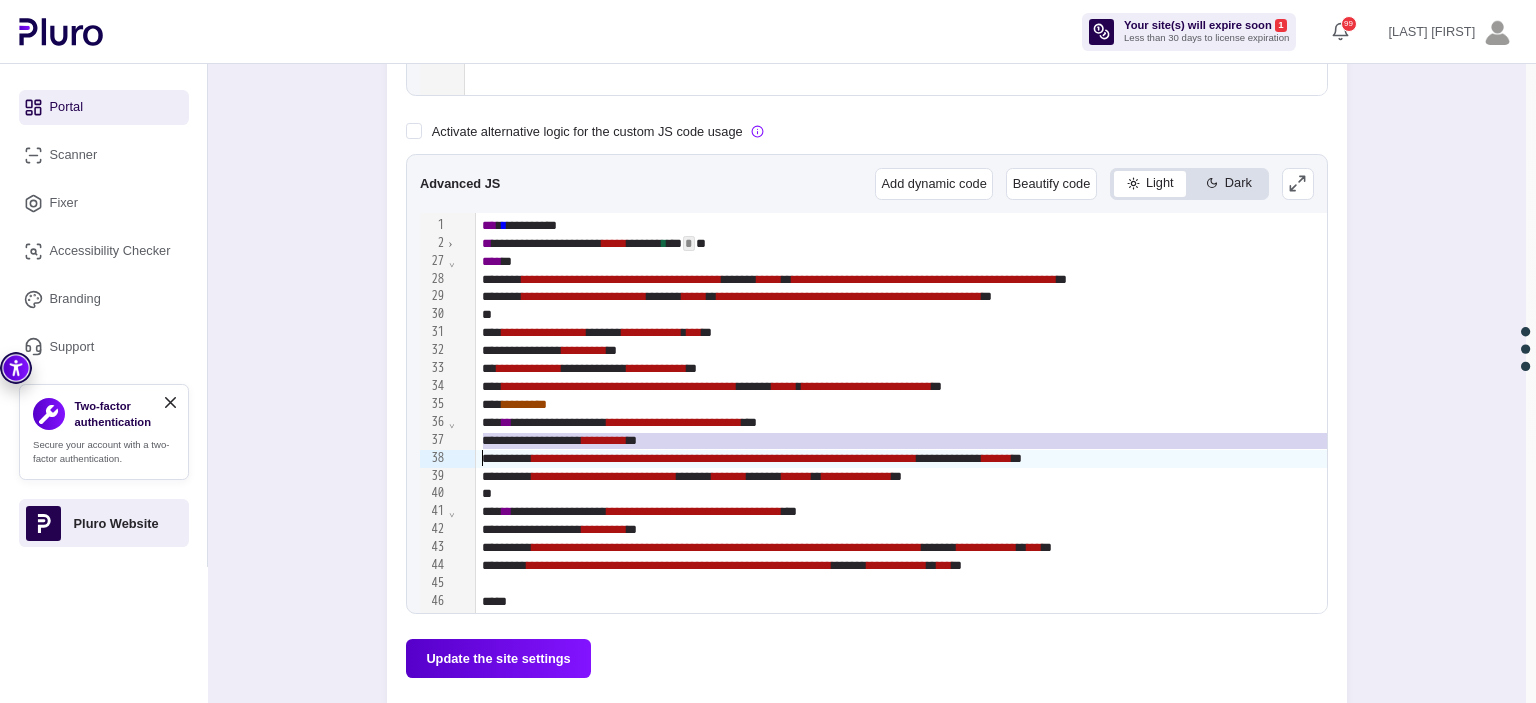 click on "*********" at bounding box center (604, 440) 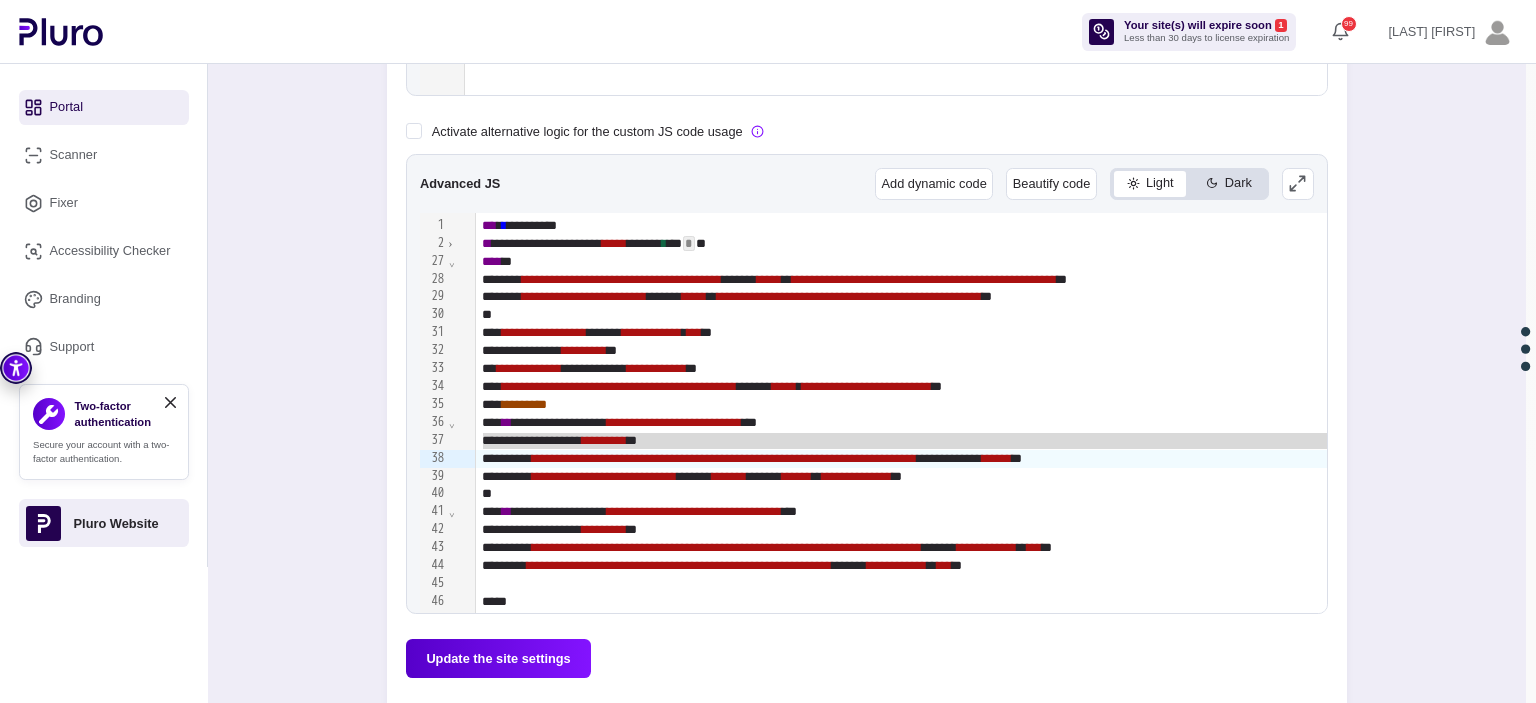 click on "Update the site settings" at bounding box center (498, 658) 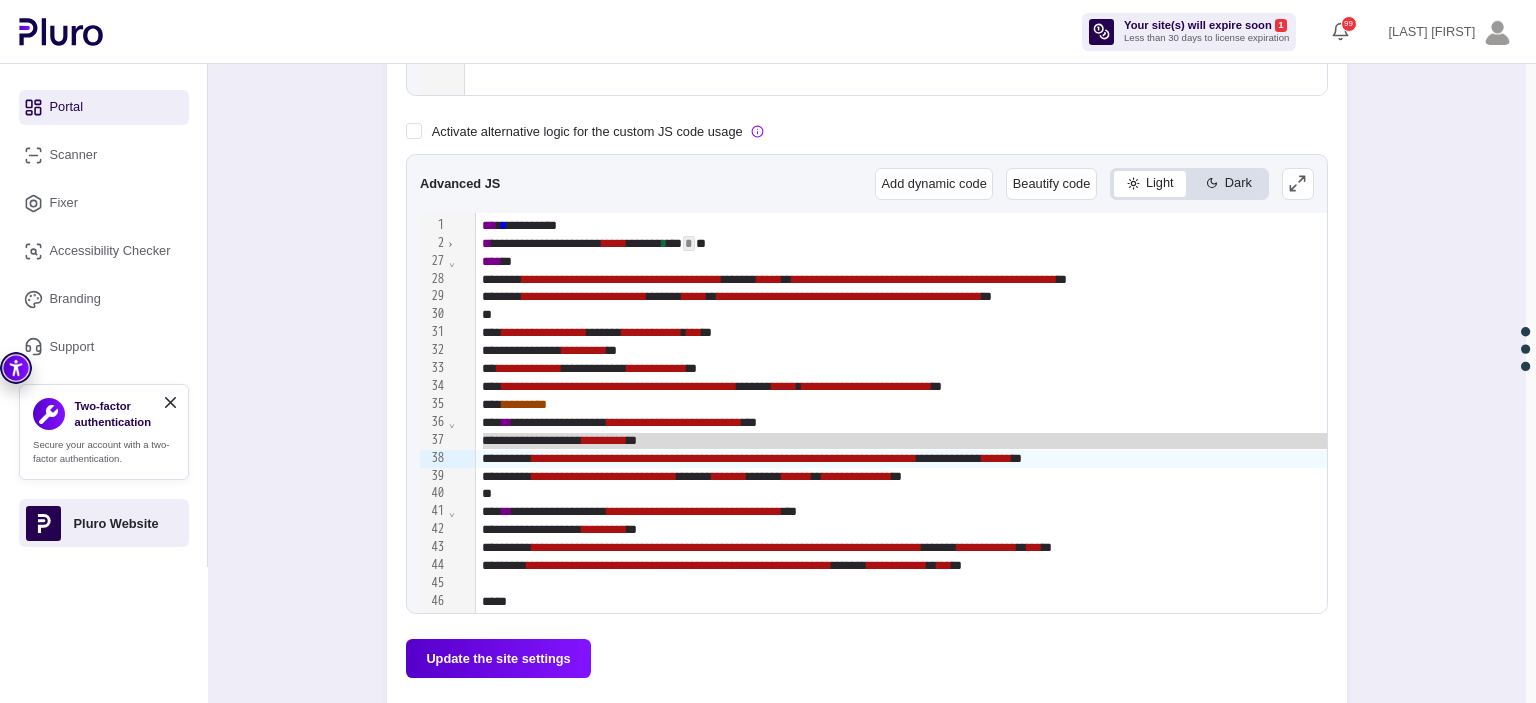 click on "Update the site settings" at bounding box center [498, 658] 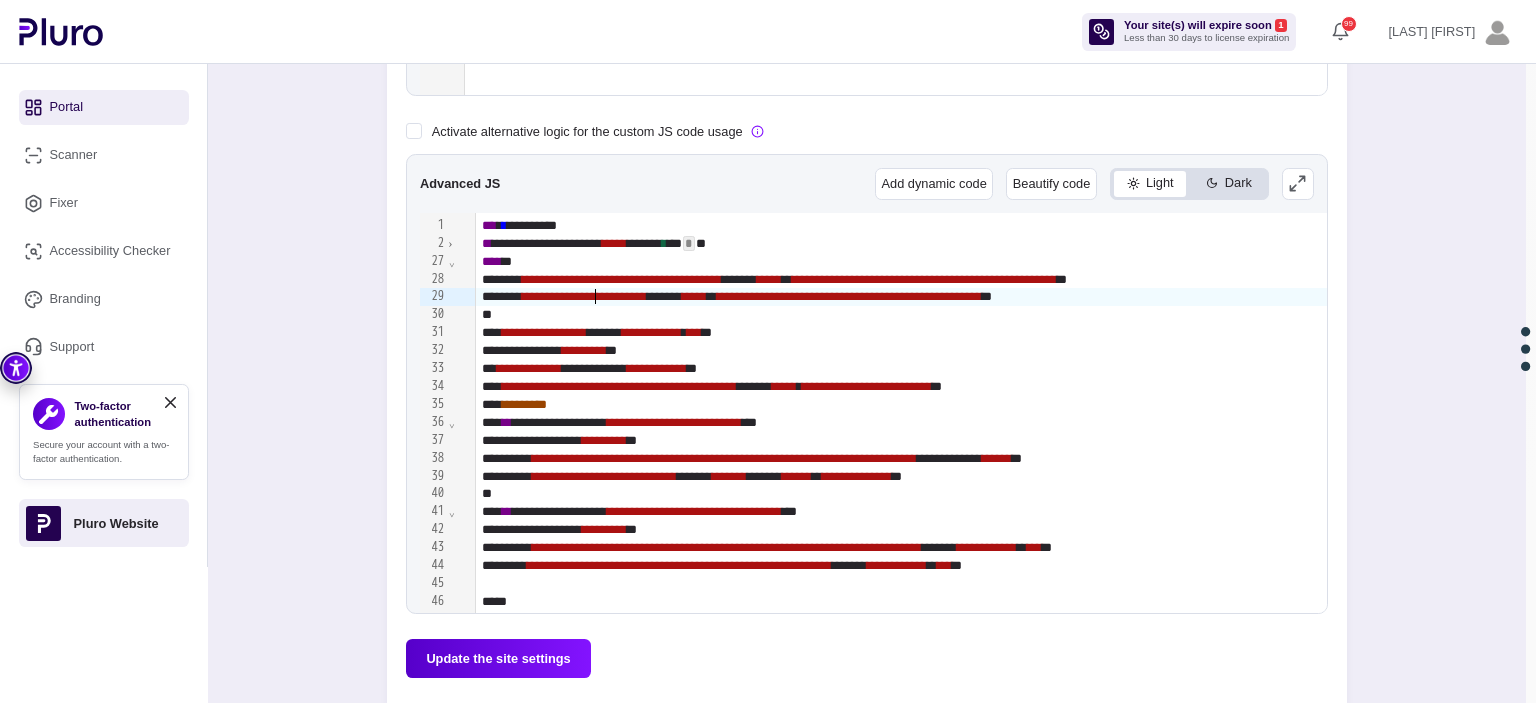 click on "**********" at bounding box center [584, 296] 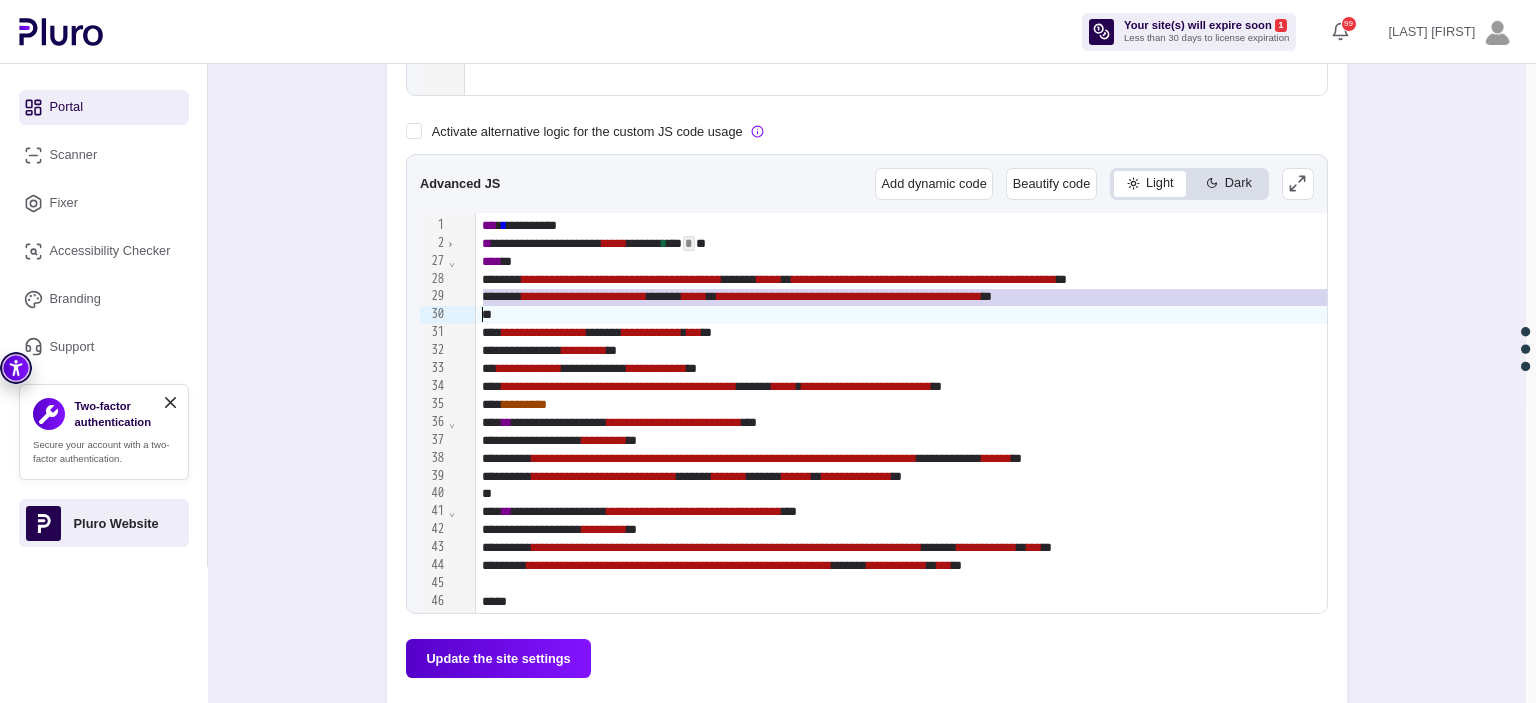 click on "**********" at bounding box center (584, 296) 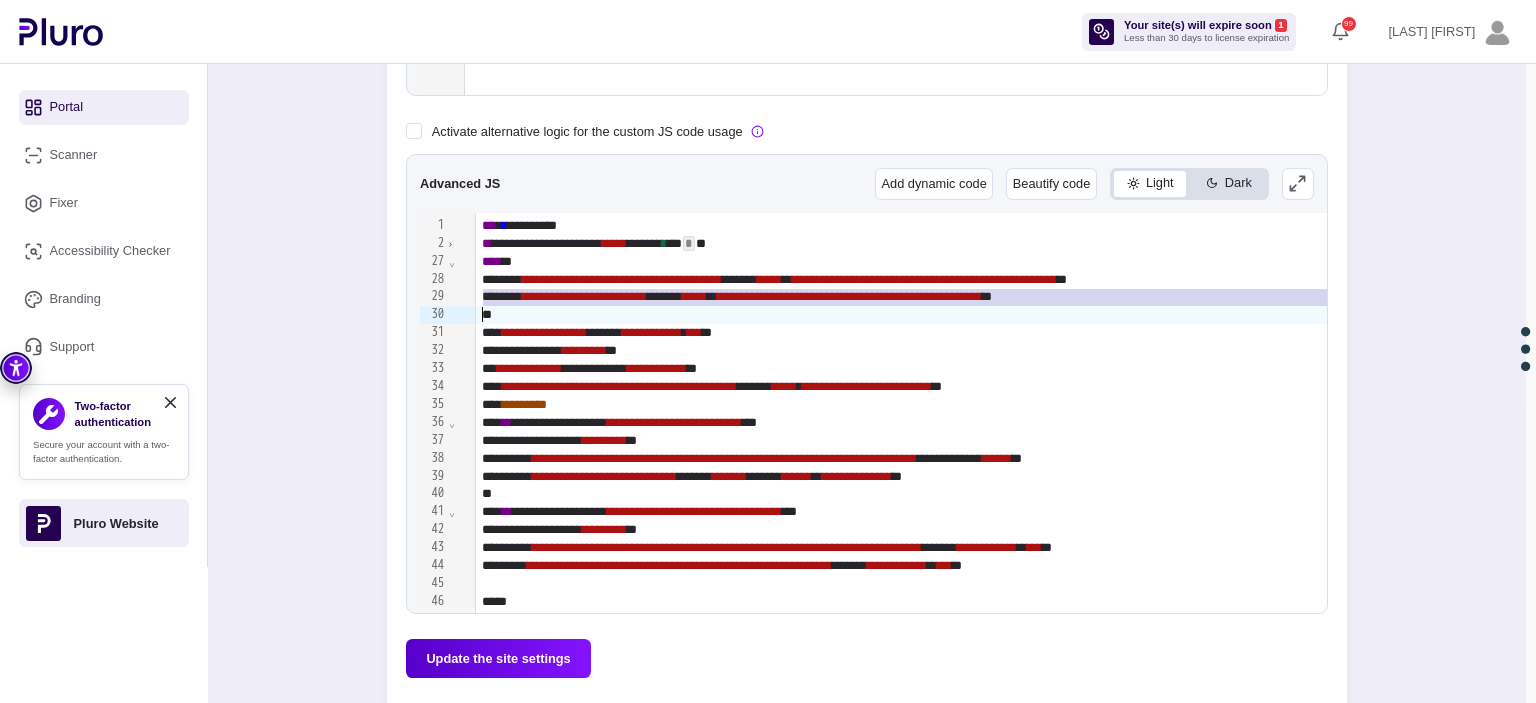 copy on "**********" 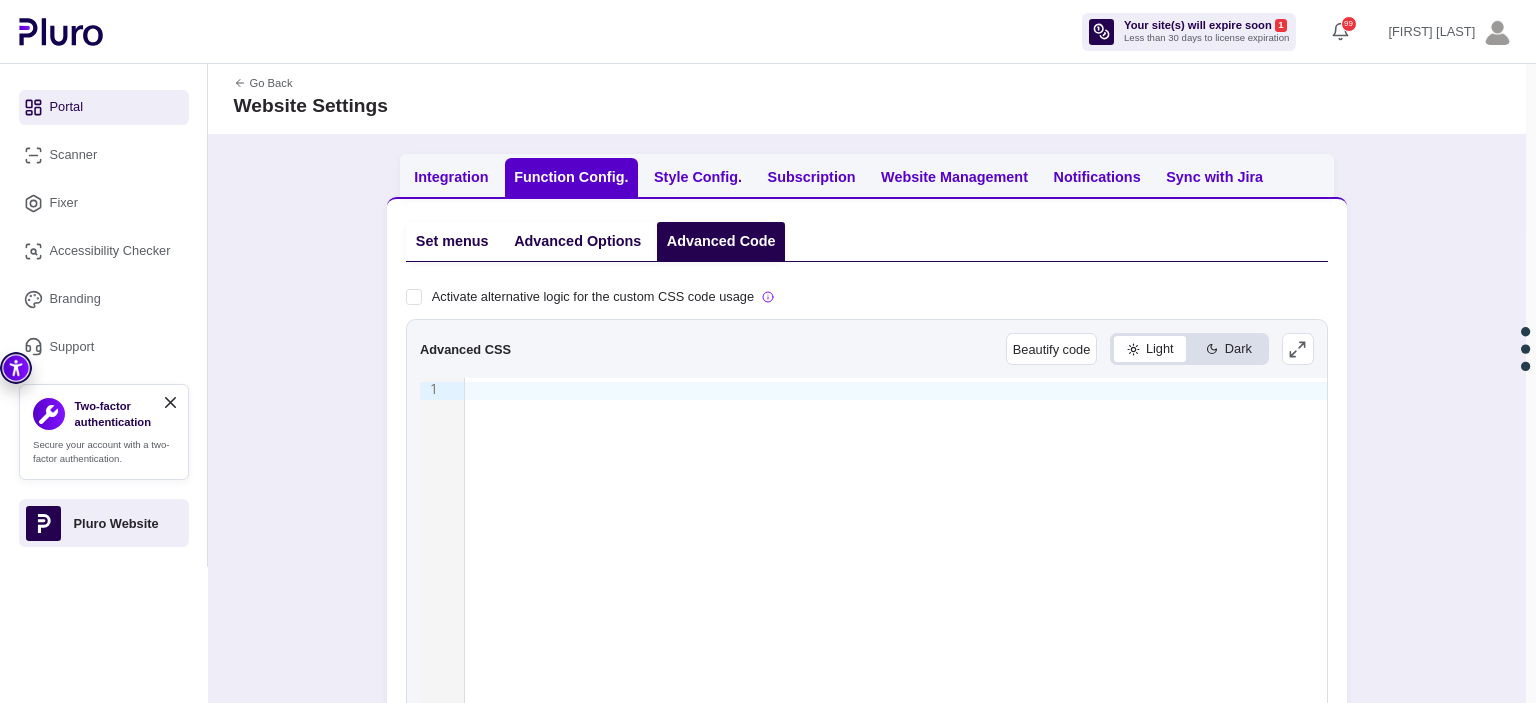 scroll, scrollTop: 0, scrollLeft: 0, axis: both 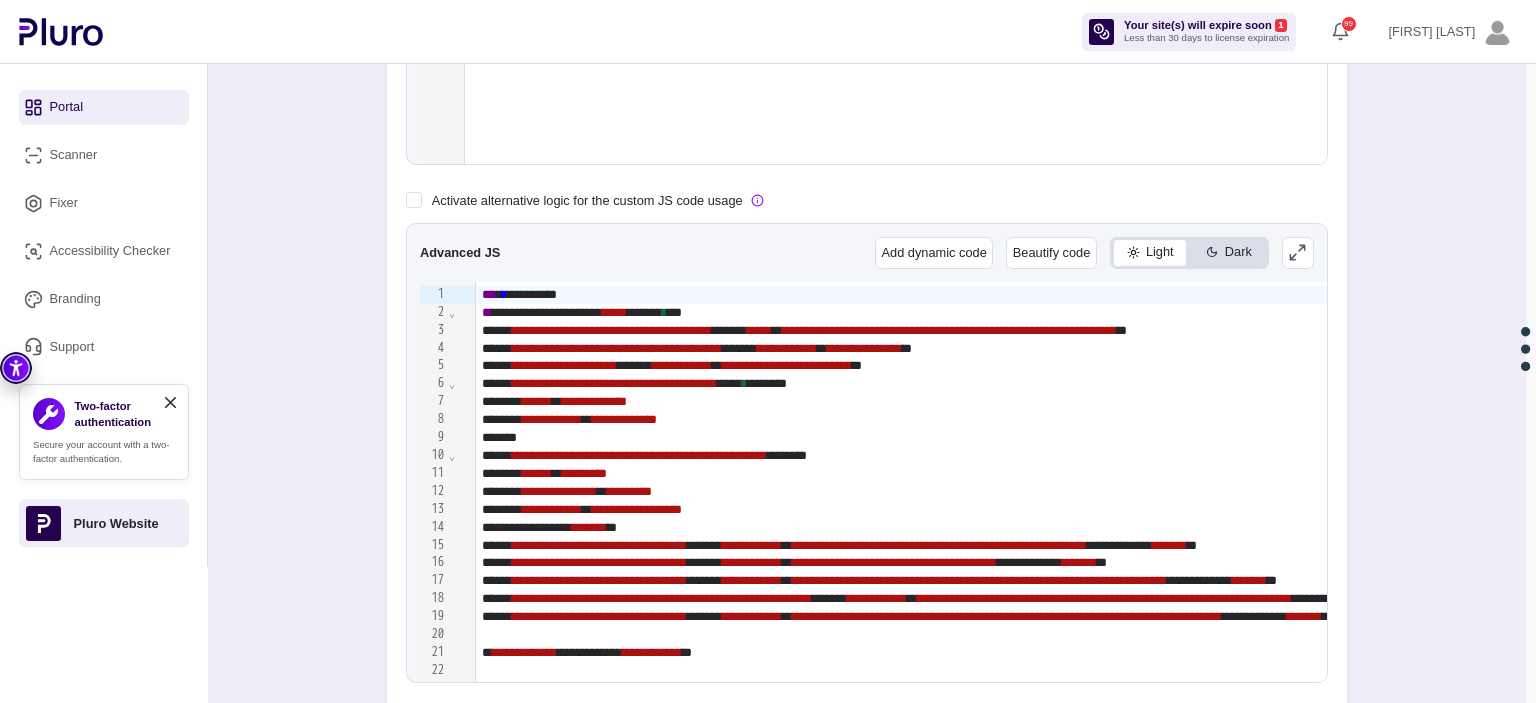 click on "⌄" at bounding box center [452, 312] 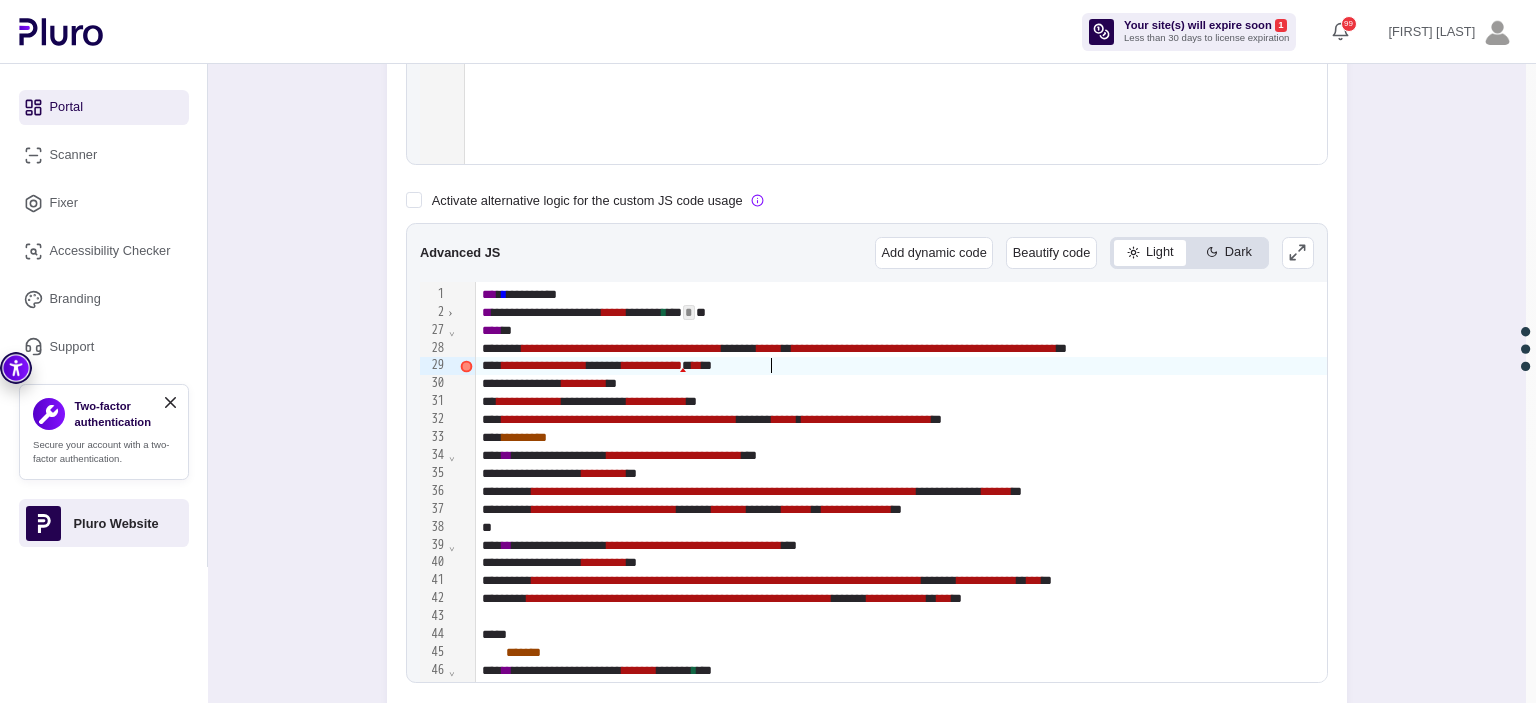 click on "**********" at bounding box center [1927, 366] 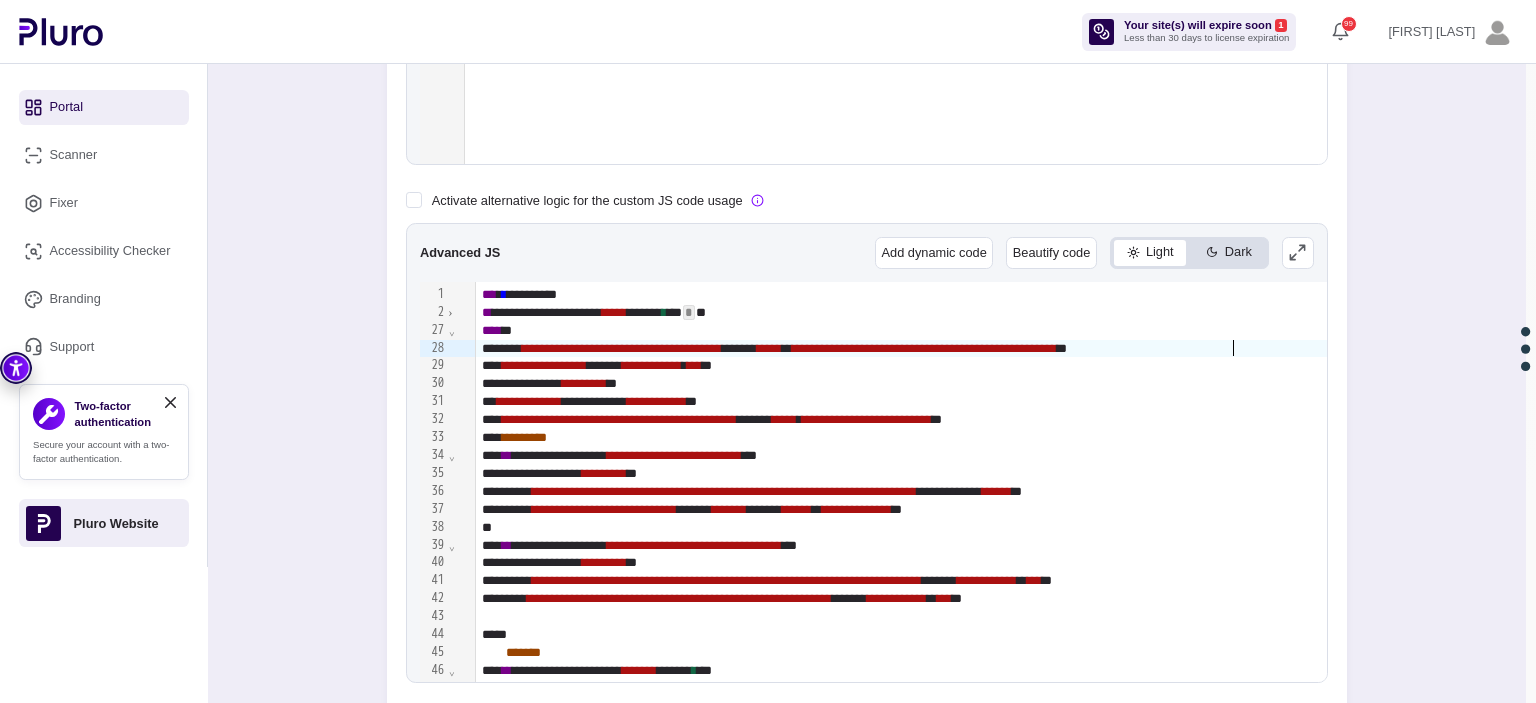 click on "**********" at bounding box center [1927, 349] 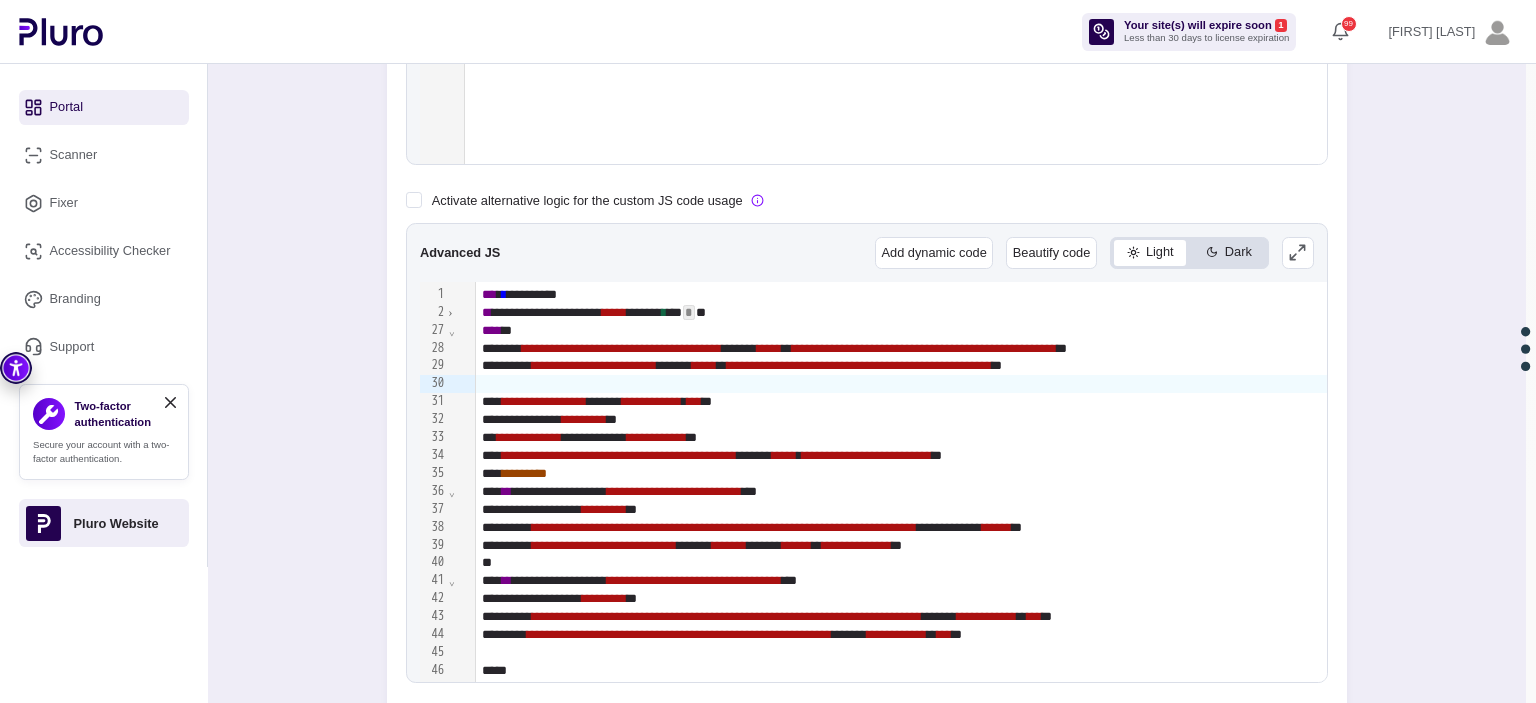 scroll, scrollTop: 683, scrollLeft: 0, axis: vertical 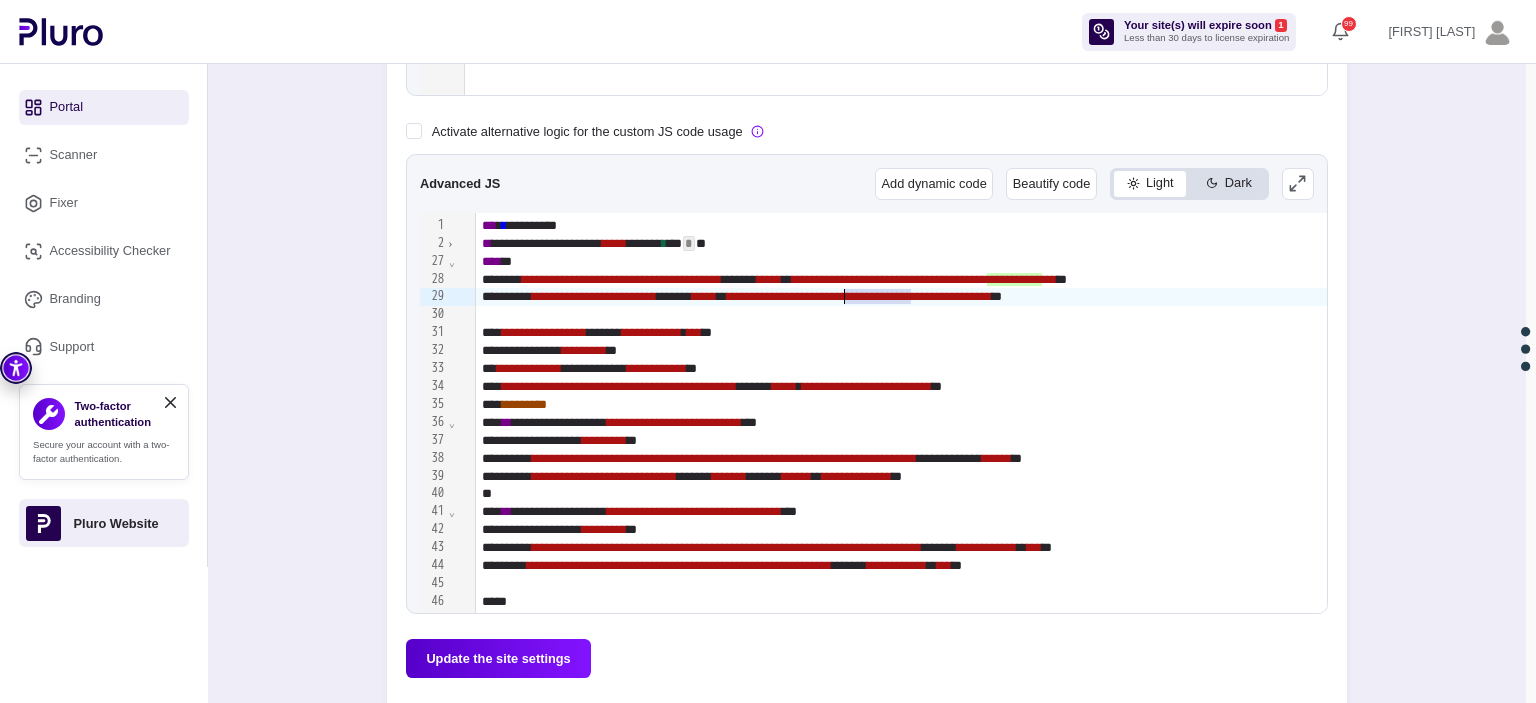 drag, startPoint x: 912, startPoint y: 299, endPoint x: 845, endPoint y: 292, distance: 67.36468 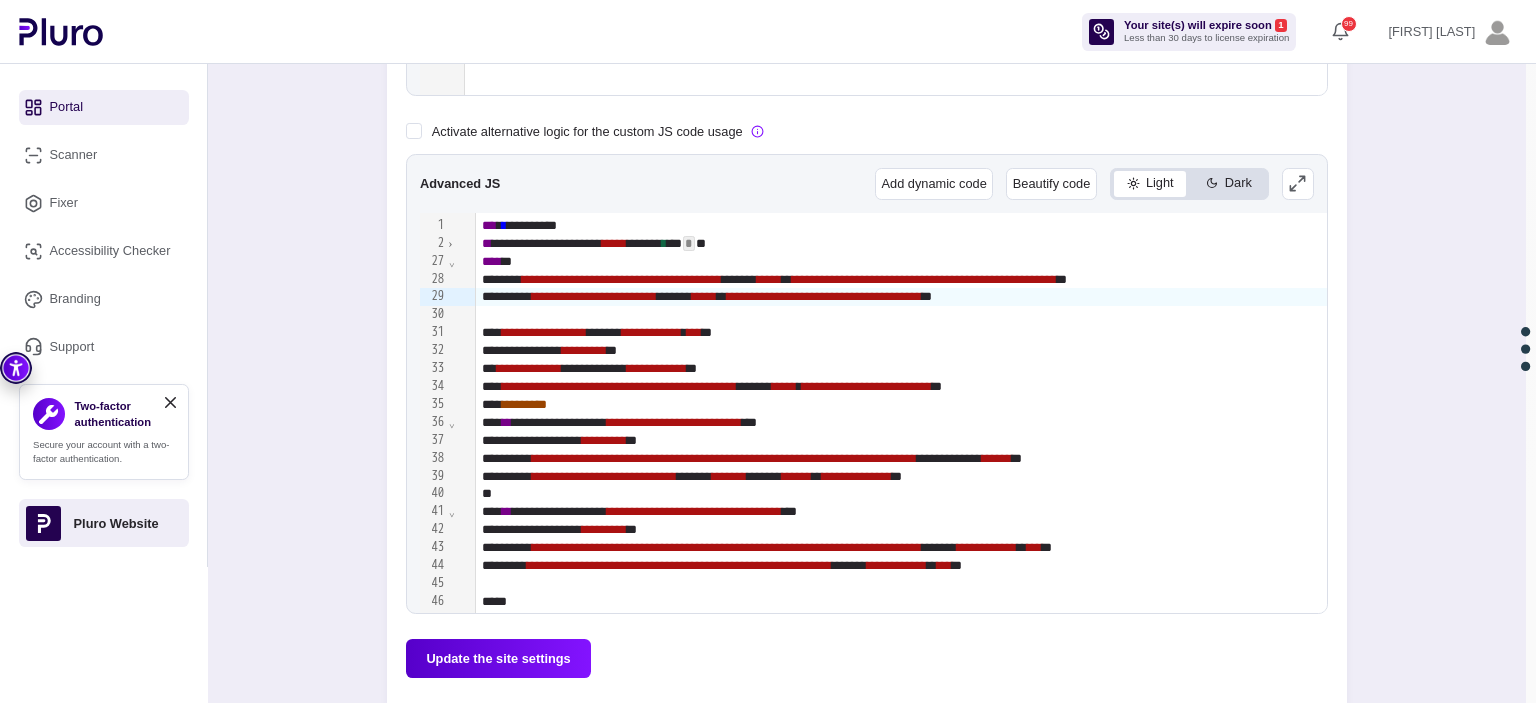 click on "Update the site settings" at bounding box center [498, 658] 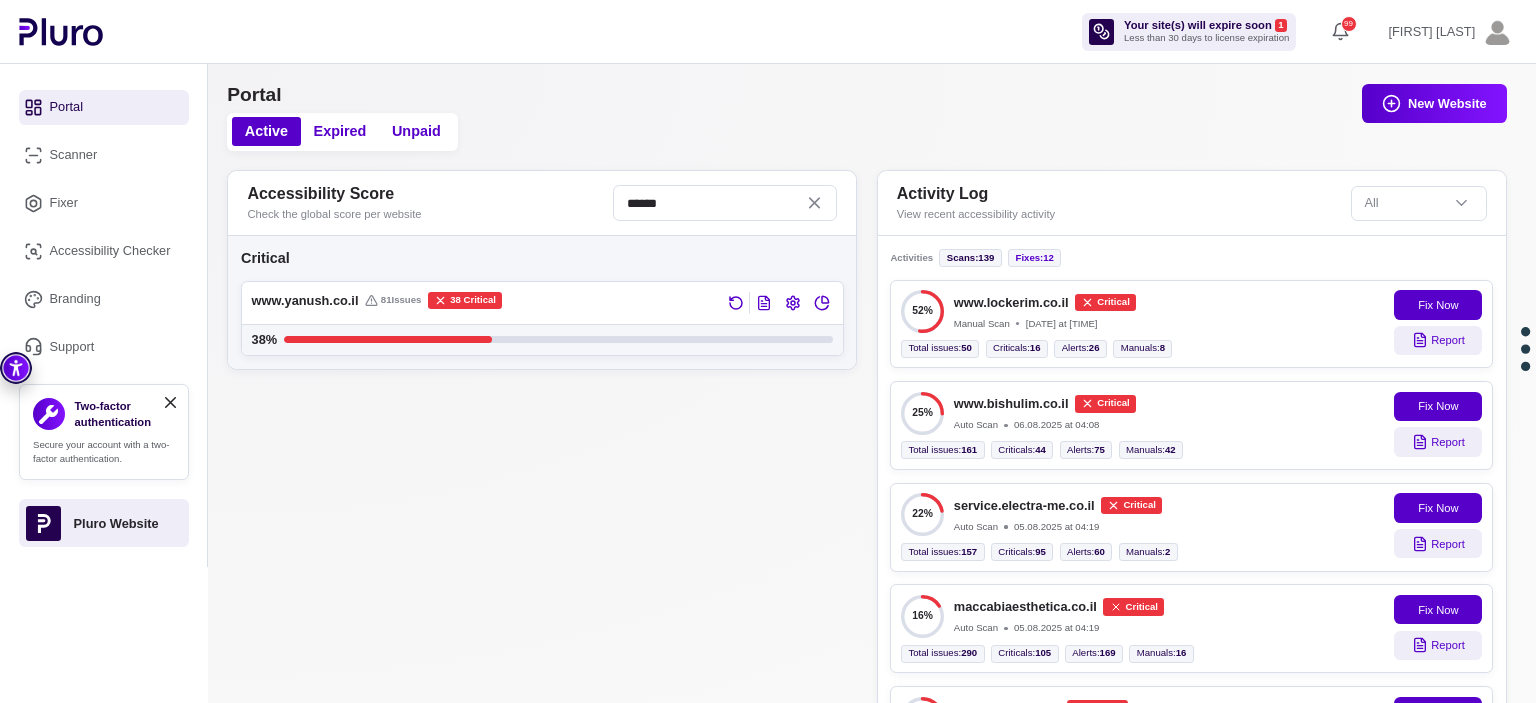 scroll, scrollTop: 0, scrollLeft: 0, axis: both 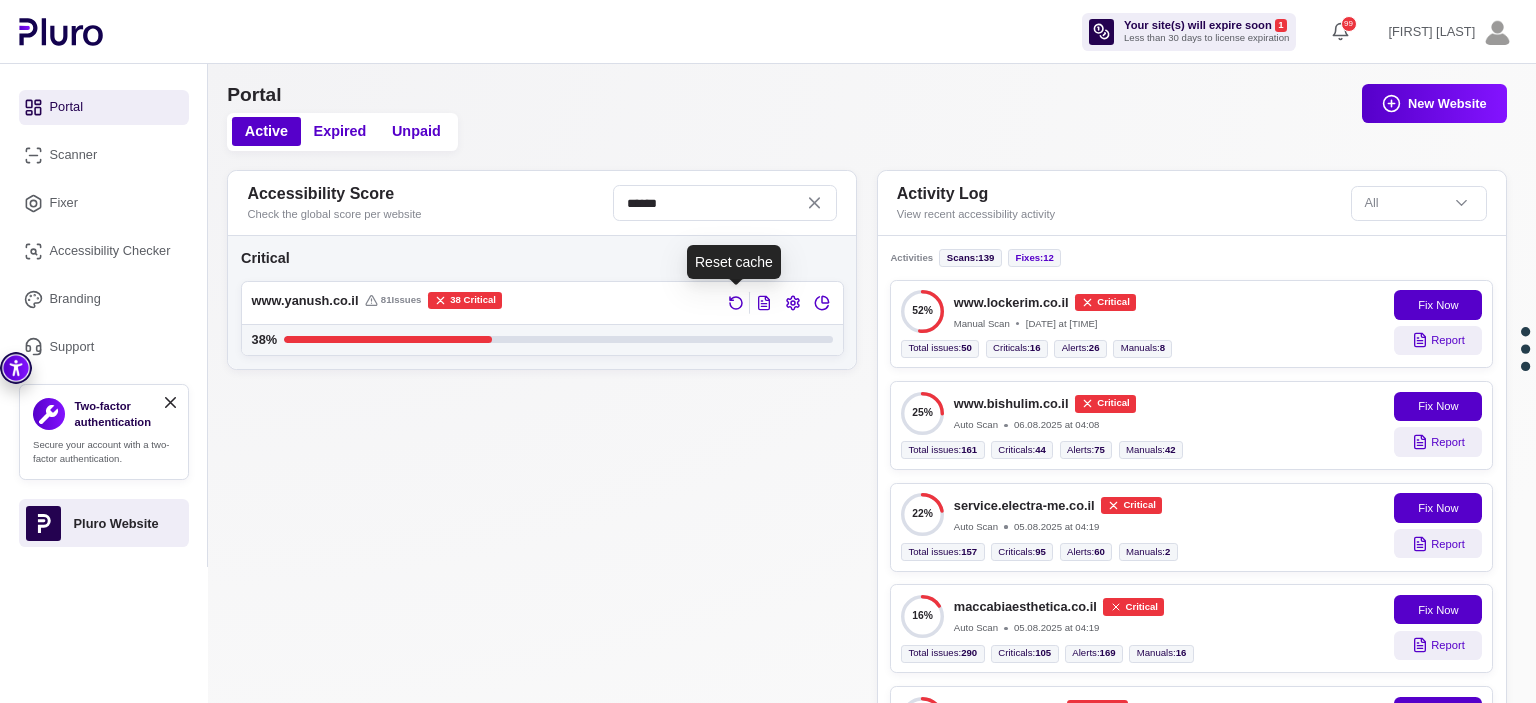 click 